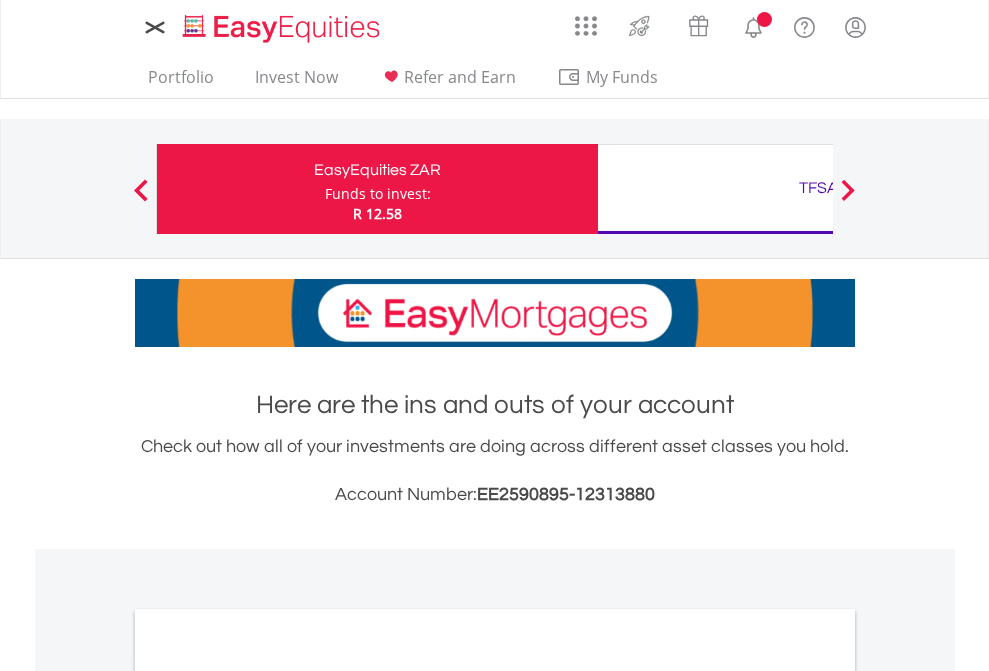 scroll, scrollTop: 0, scrollLeft: 0, axis: both 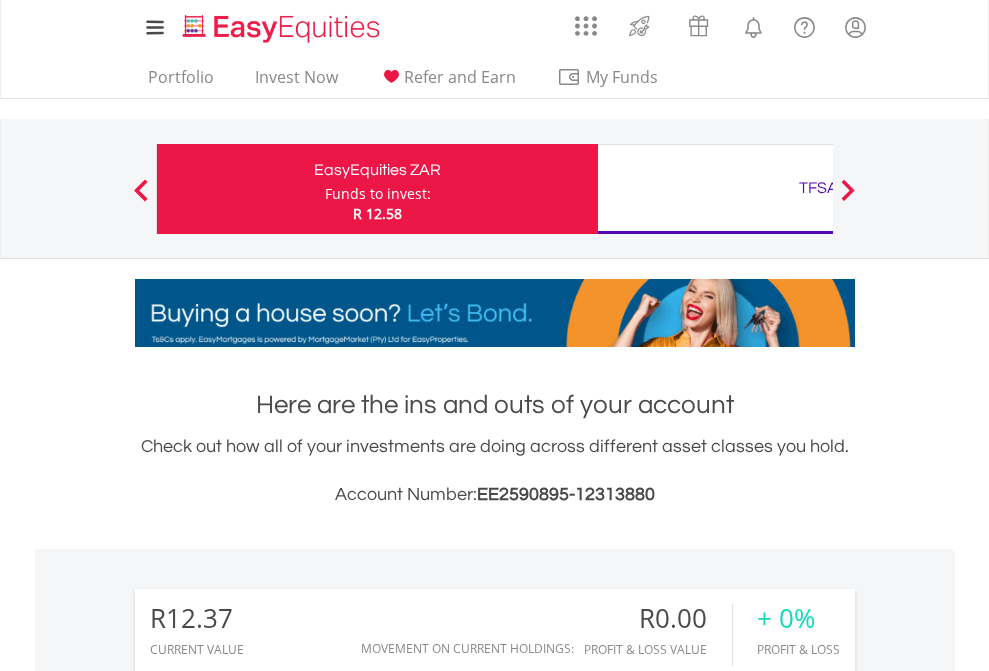 click on "Funds to invest:" at bounding box center (378, 194) 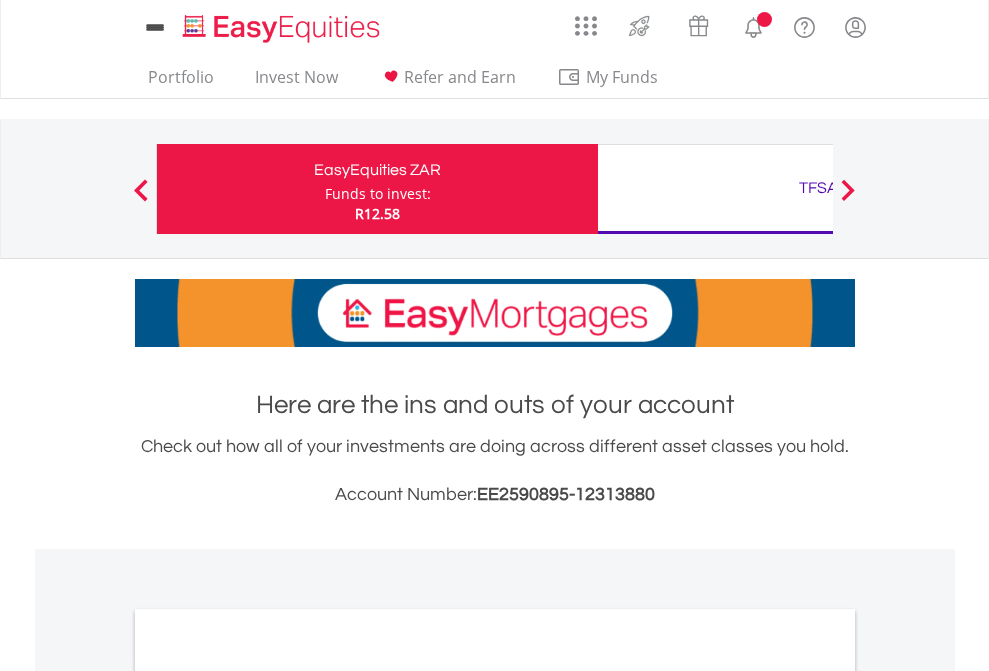 scroll, scrollTop: 0, scrollLeft: 0, axis: both 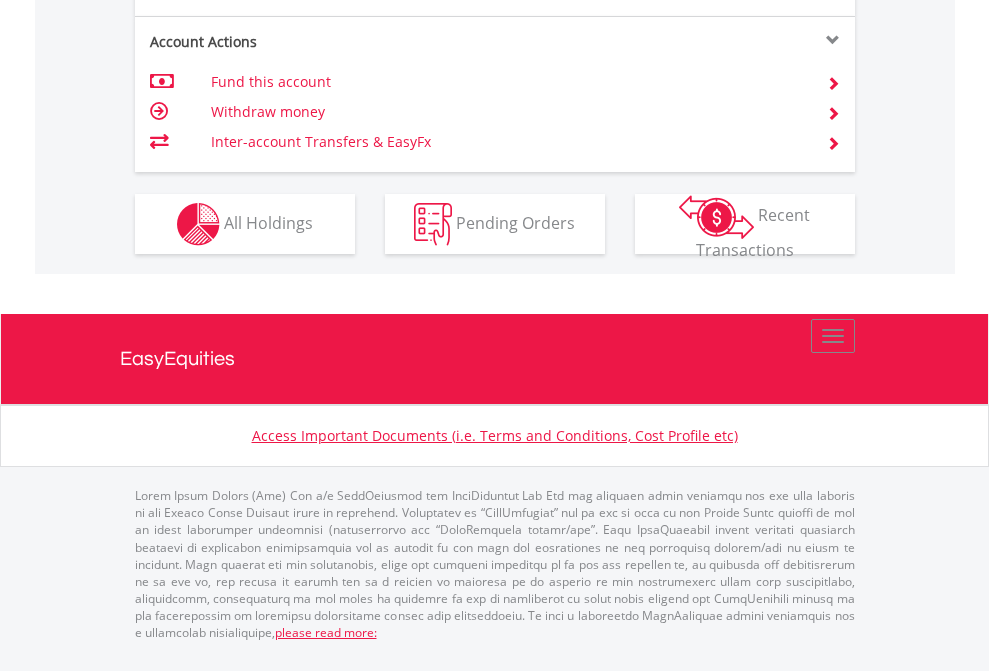 click on "Investment types" at bounding box center [706, -337] 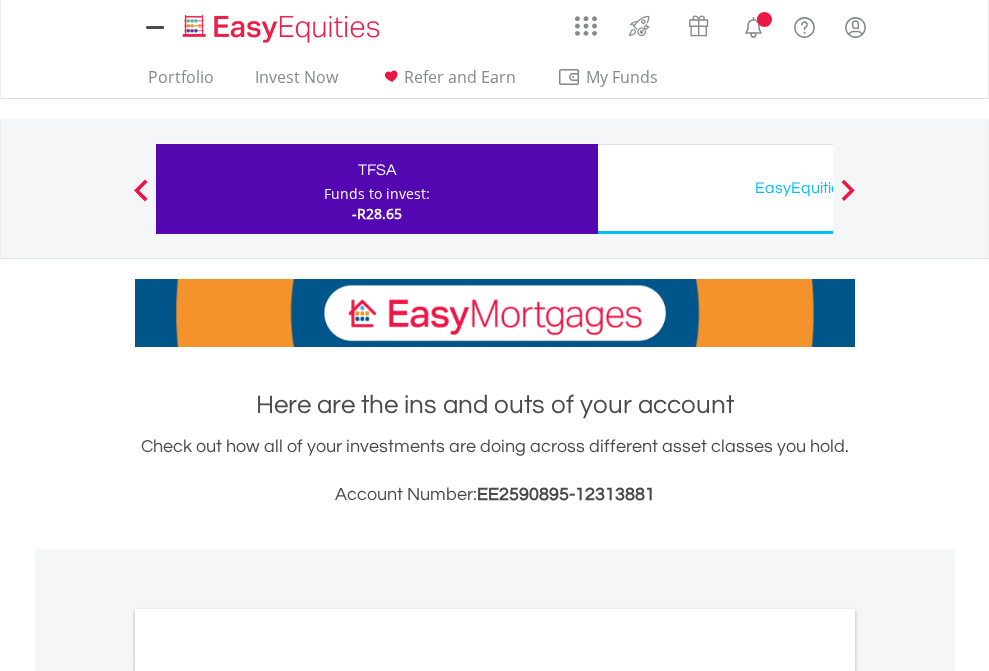 scroll, scrollTop: 0, scrollLeft: 0, axis: both 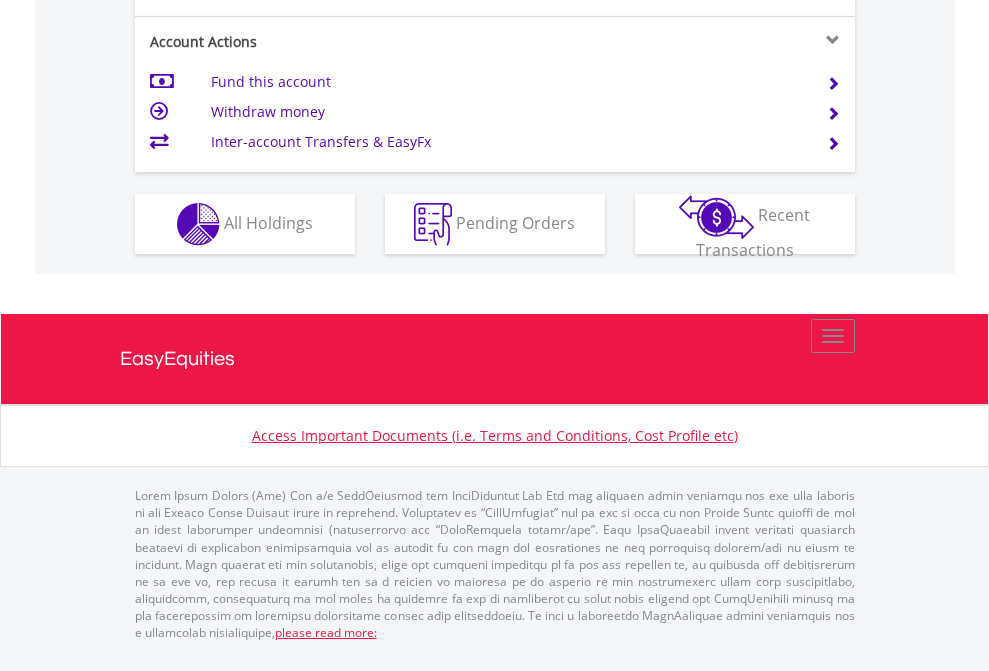 click on "Investment types" at bounding box center [706, -337] 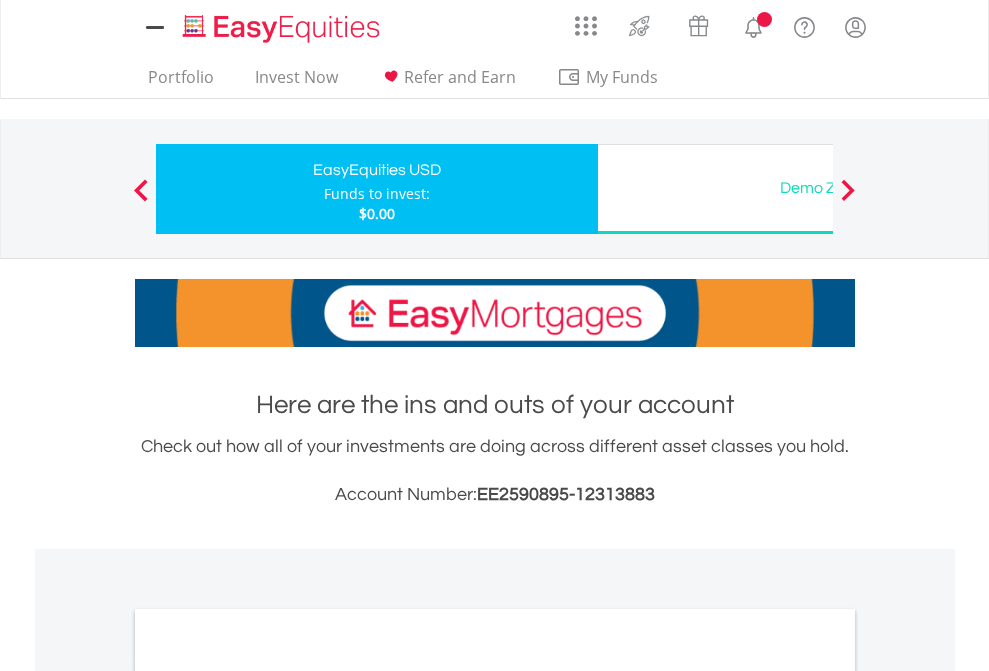 scroll, scrollTop: 0, scrollLeft: 0, axis: both 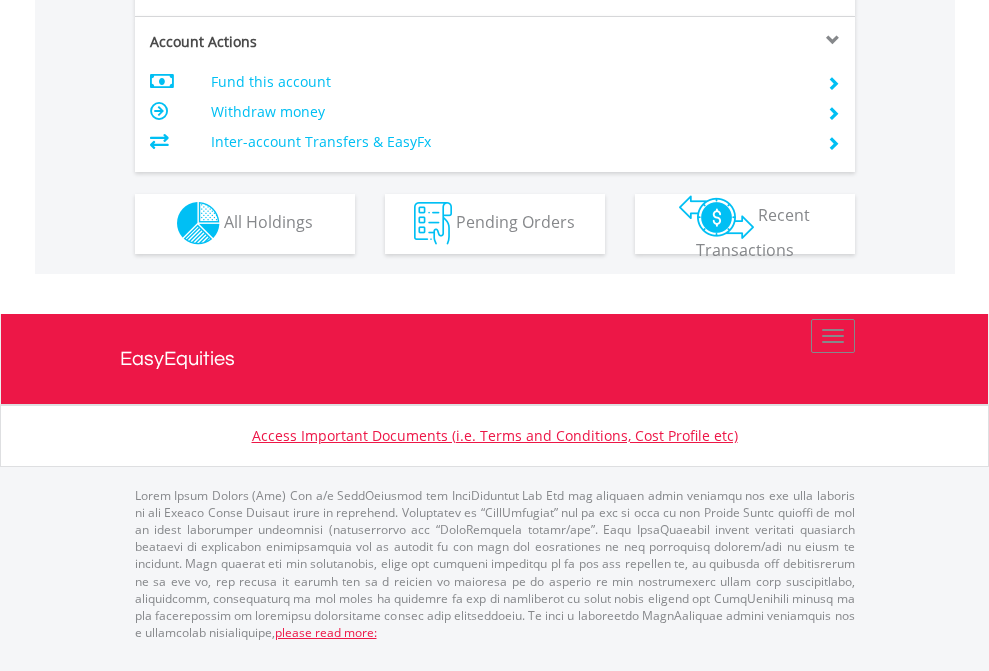 click on "Investment types" at bounding box center (706, -353) 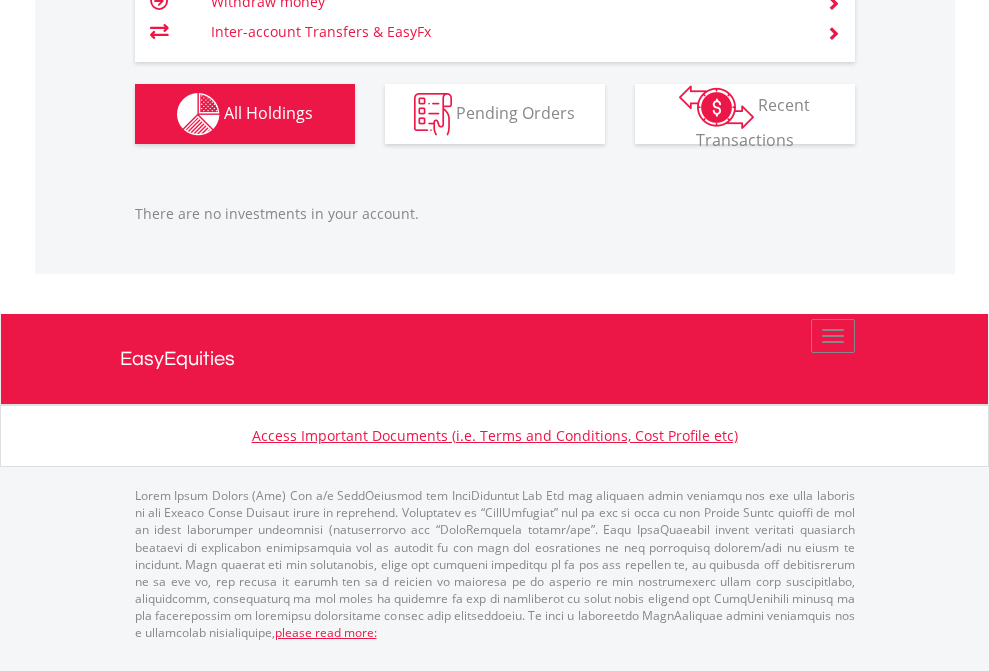 scroll, scrollTop: 2027, scrollLeft: 0, axis: vertical 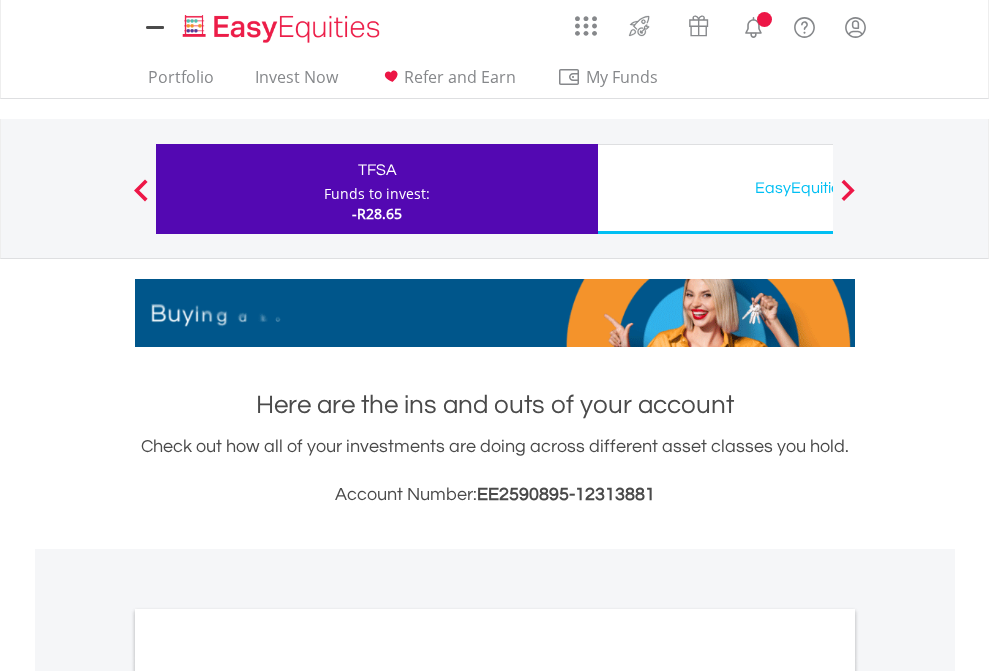 click on "All Holdings" at bounding box center (268, 1096) 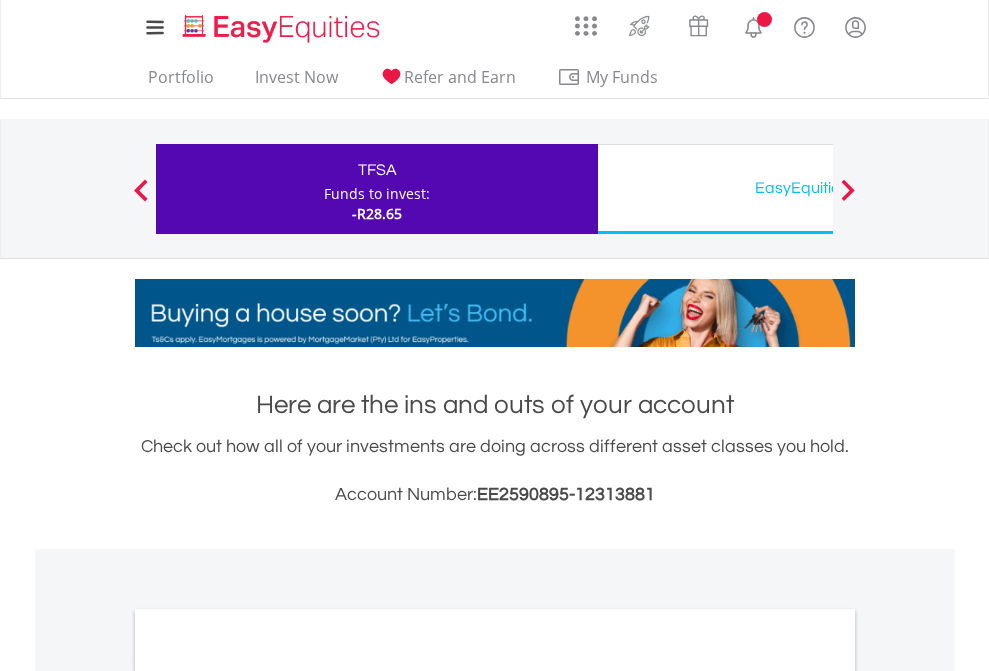scroll, scrollTop: 1202, scrollLeft: 0, axis: vertical 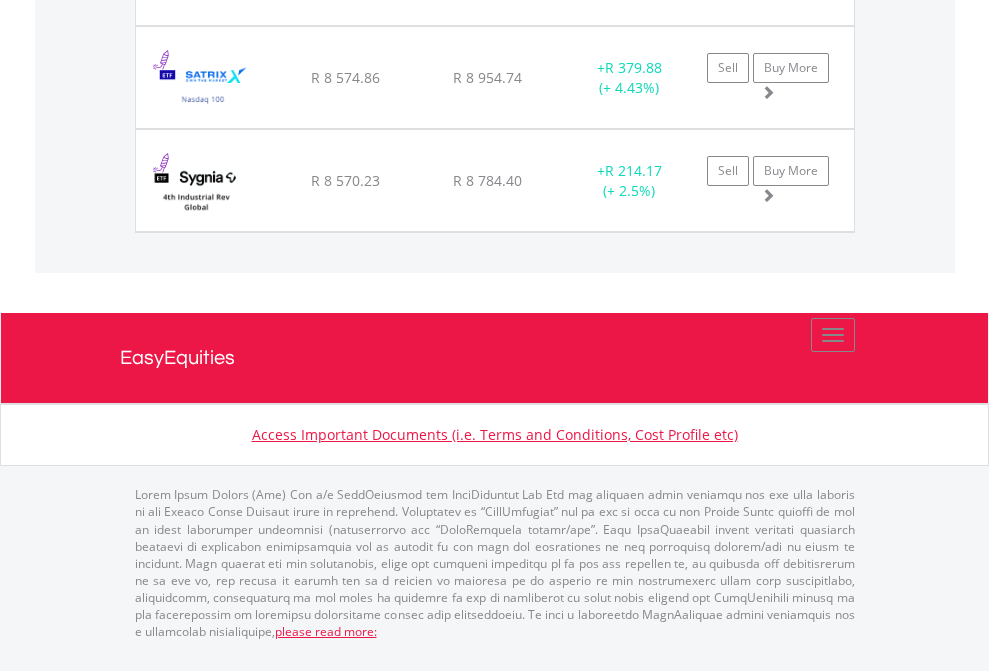 click on "EasyEquities USD" at bounding box center (818, -1934) 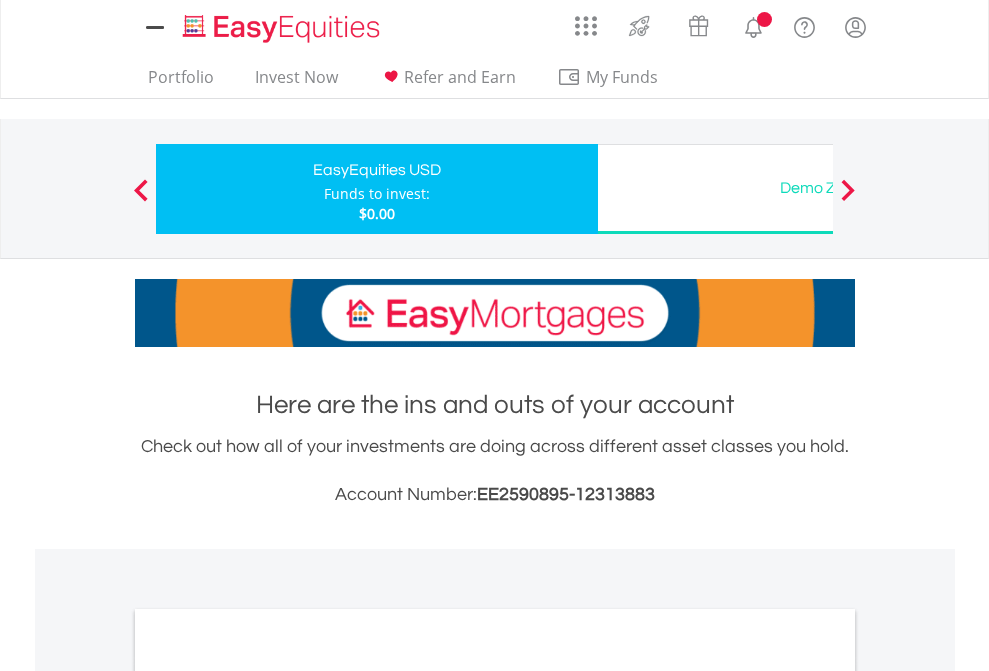 scroll, scrollTop: 0, scrollLeft: 0, axis: both 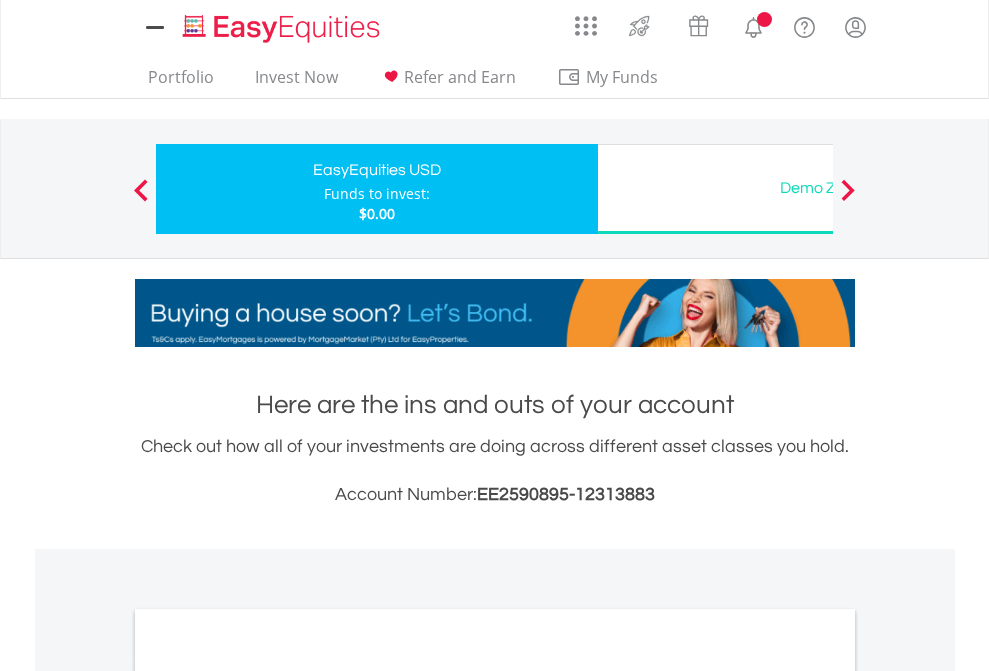 click on "All Holdings" at bounding box center [268, 1096] 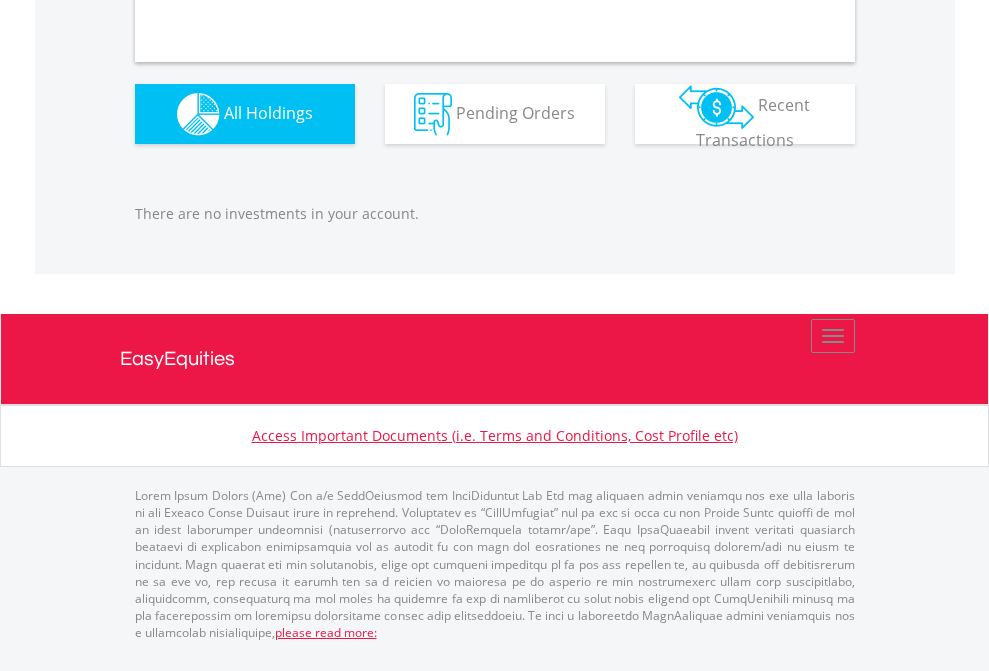 scroll, scrollTop: 1980, scrollLeft: 0, axis: vertical 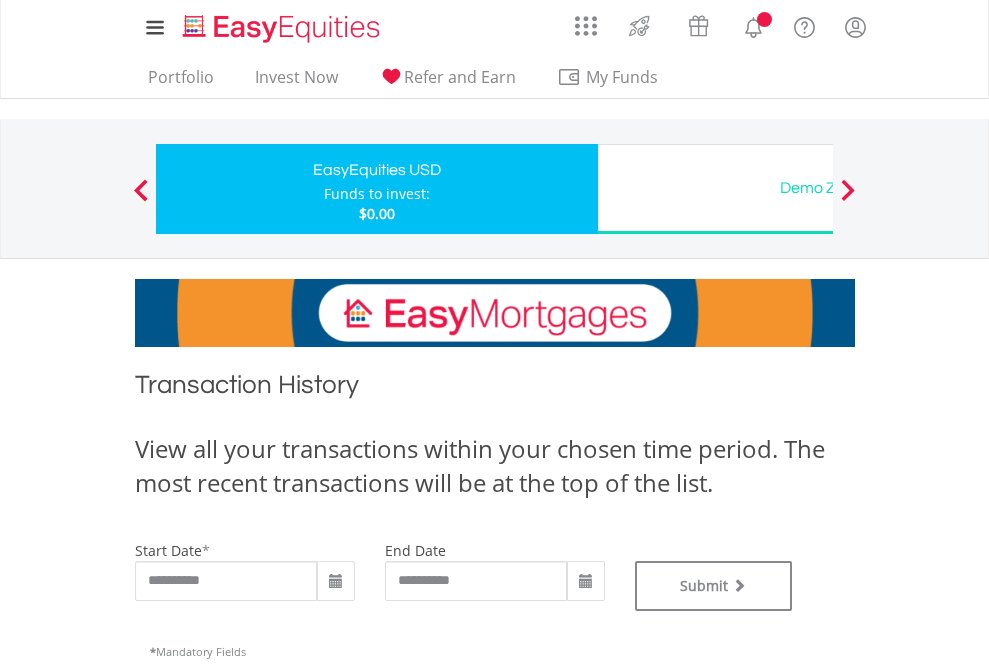 type on "**********" 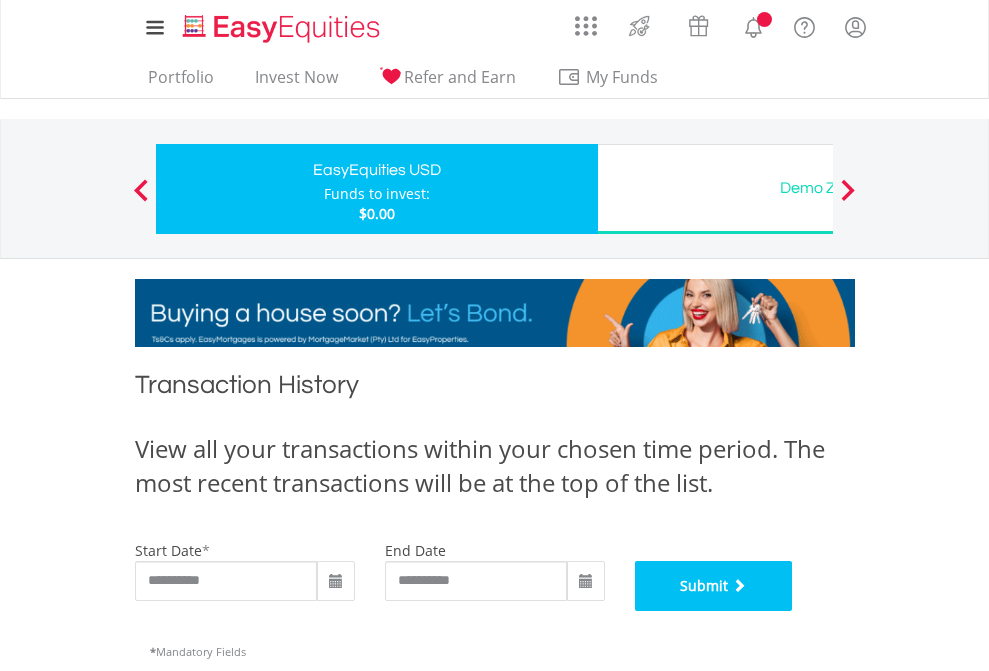 click on "Submit" at bounding box center [714, 586] 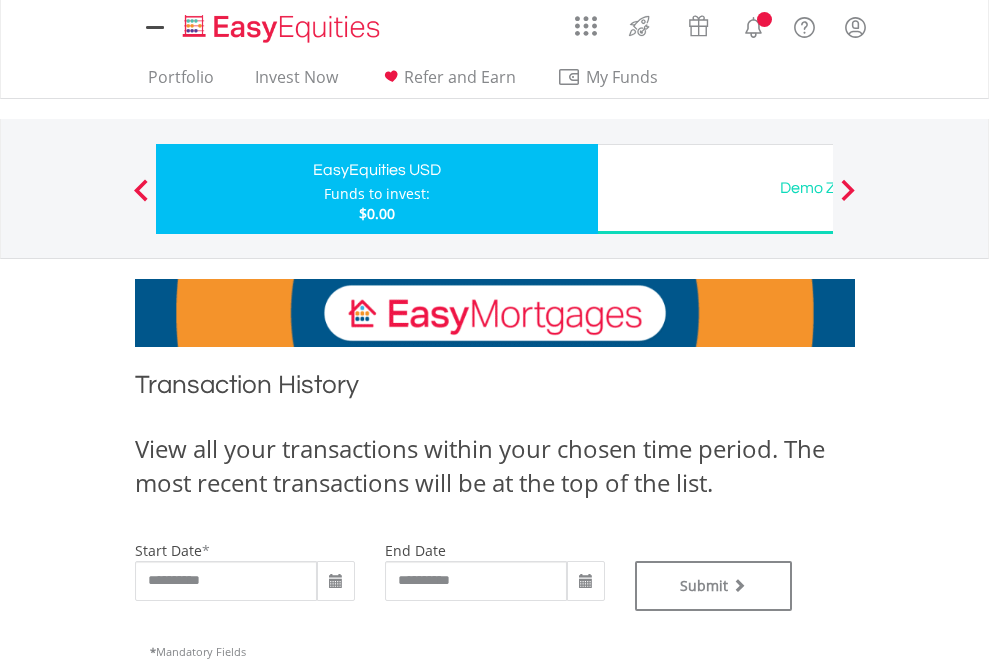 scroll, scrollTop: 0, scrollLeft: 0, axis: both 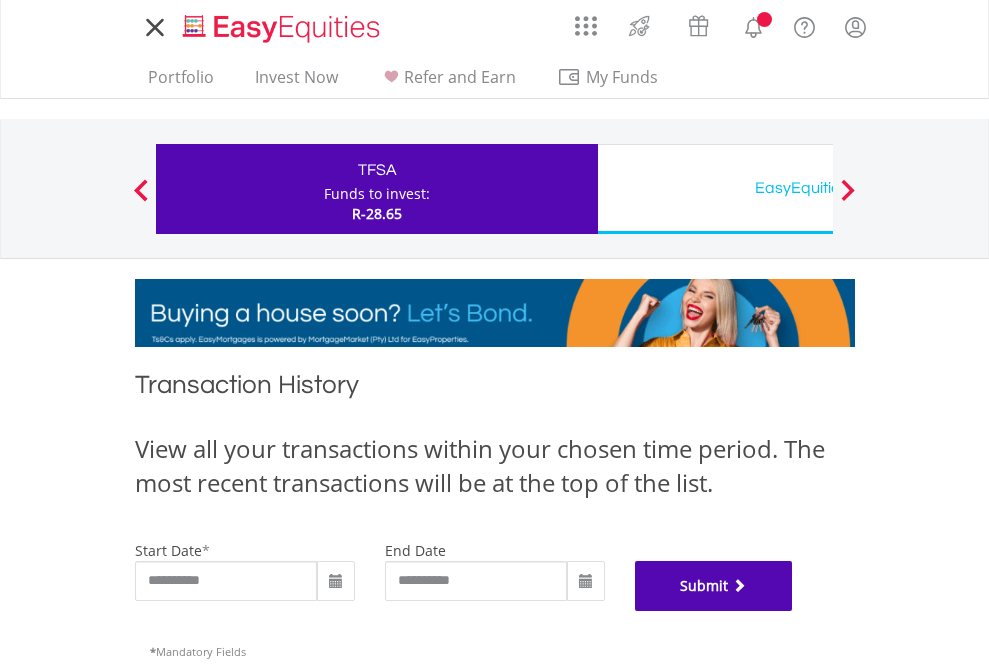 click on "Submit" at bounding box center [714, 586] 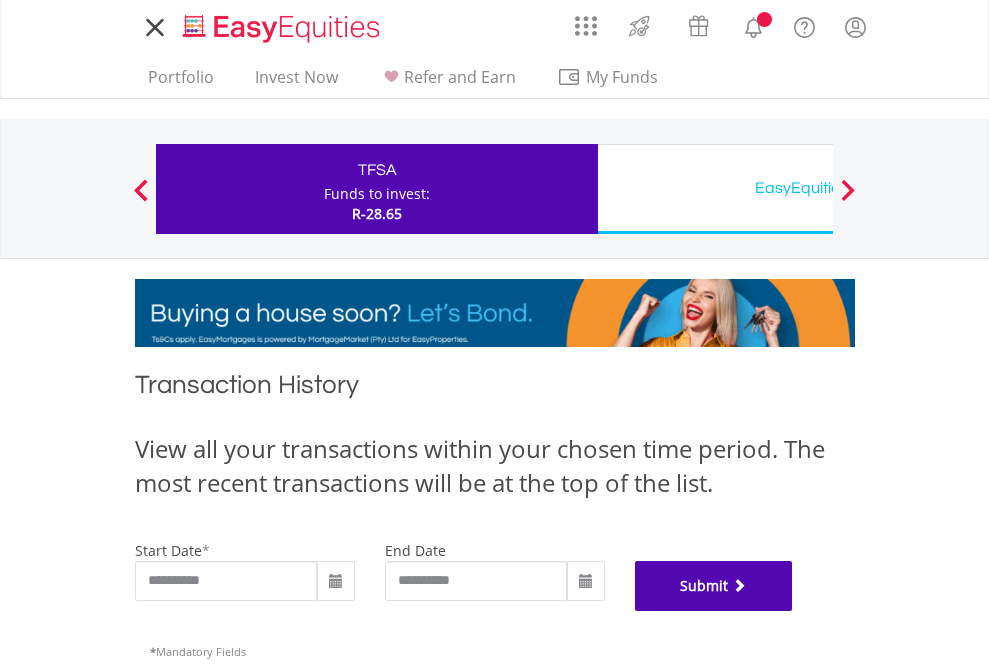 scroll, scrollTop: 811, scrollLeft: 0, axis: vertical 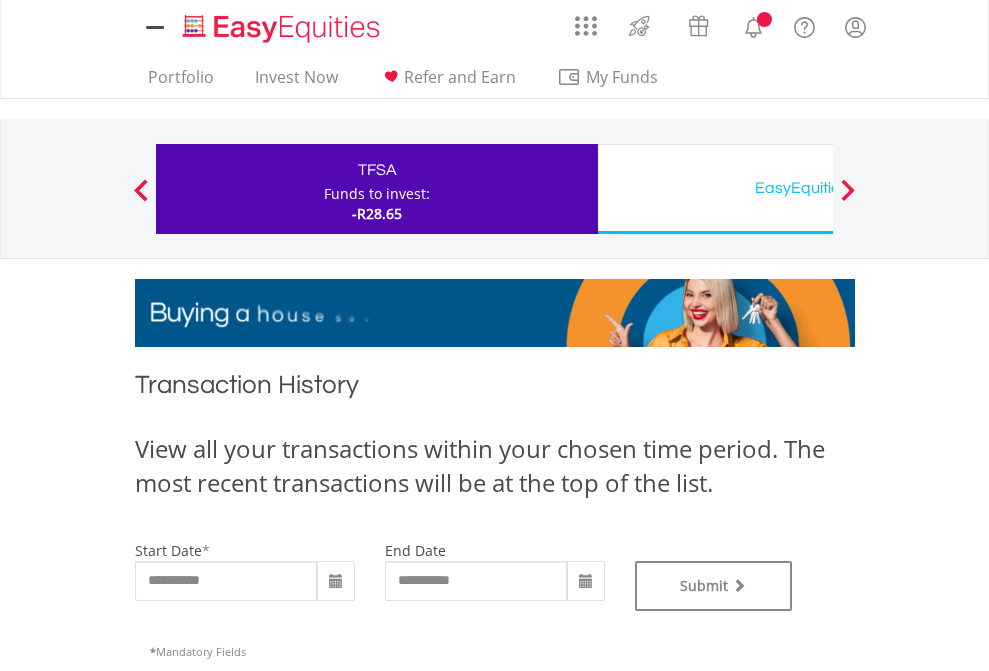 click on "EasyEquities USD" at bounding box center [818, 188] 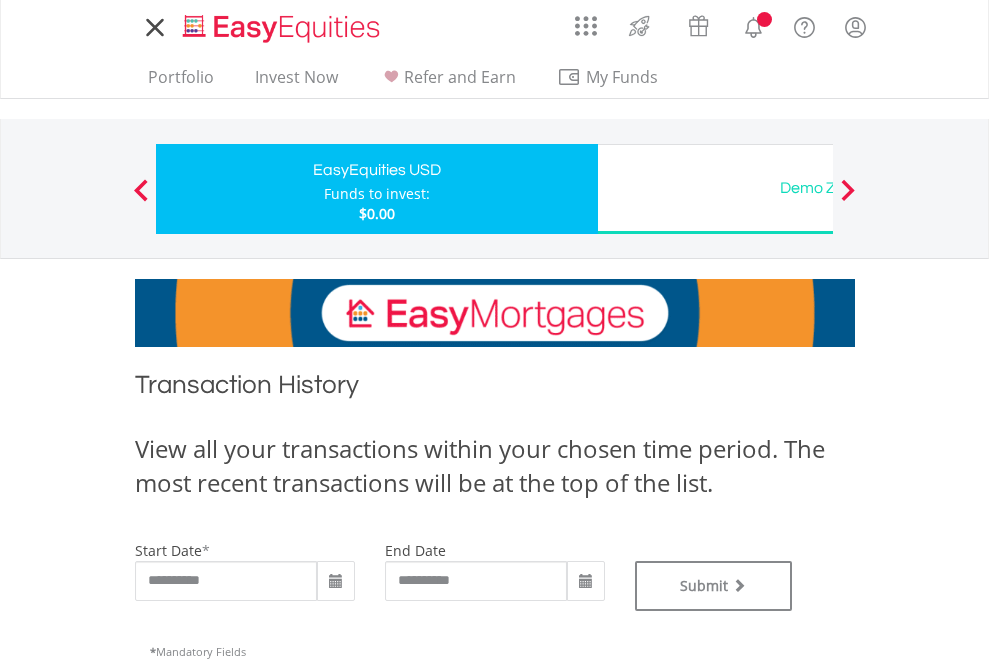 scroll, scrollTop: 0, scrollLeft: 0, axis: both 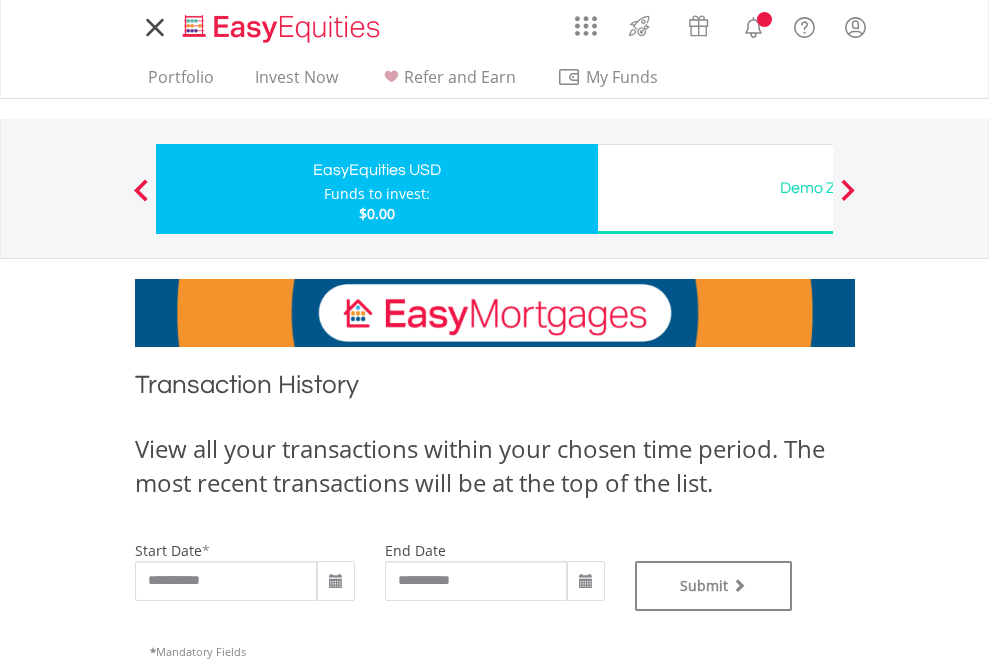 type on "**********" 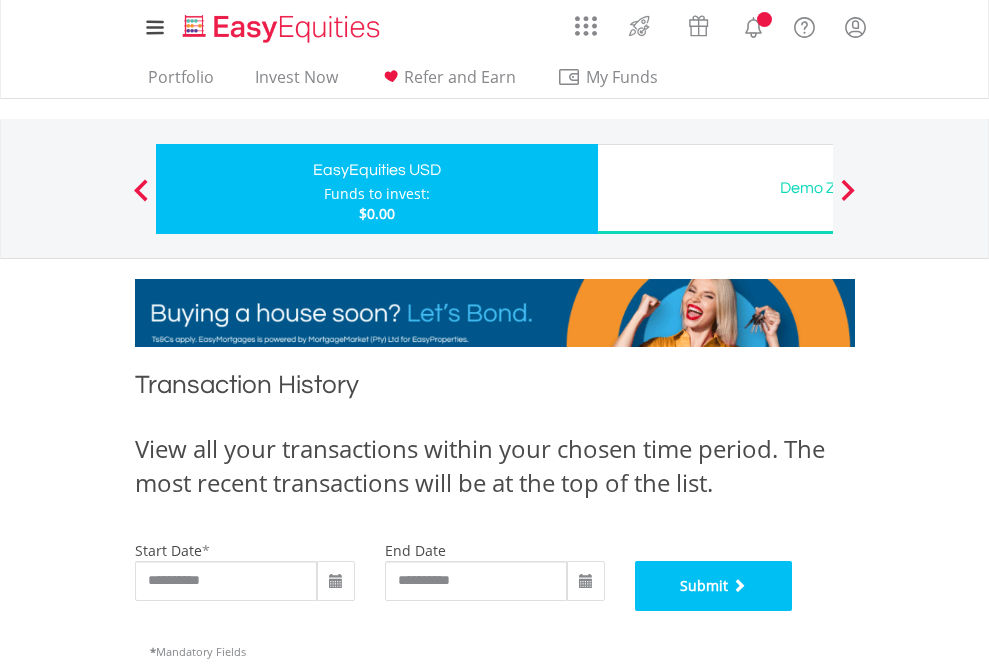 click on "Submit" at bounding box center [714, 586] 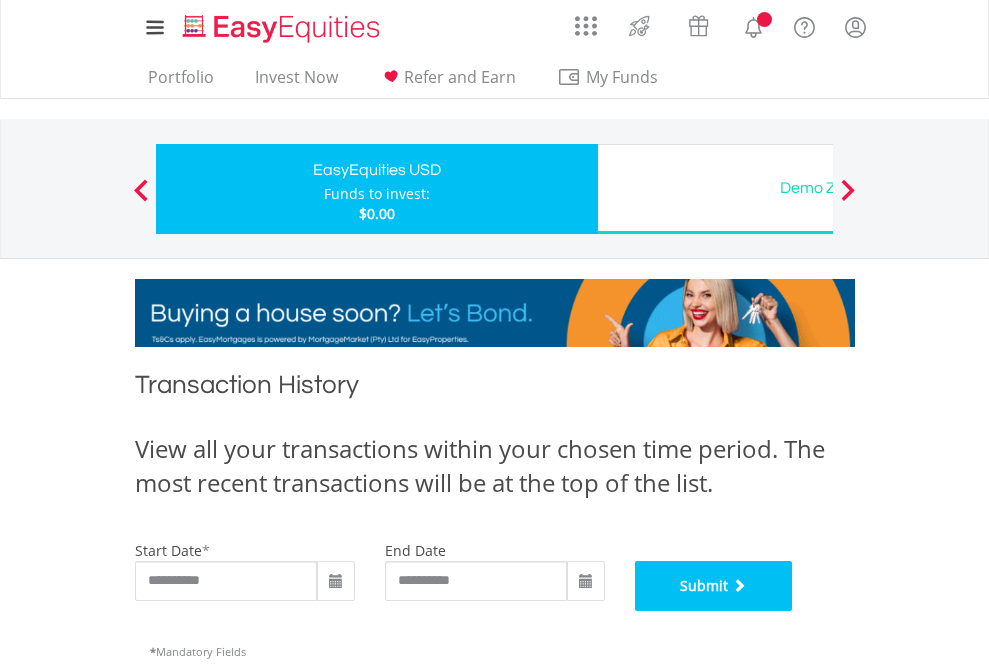 scroll, scrollTop: 811, scrollLeft: 0, axis: vertical 